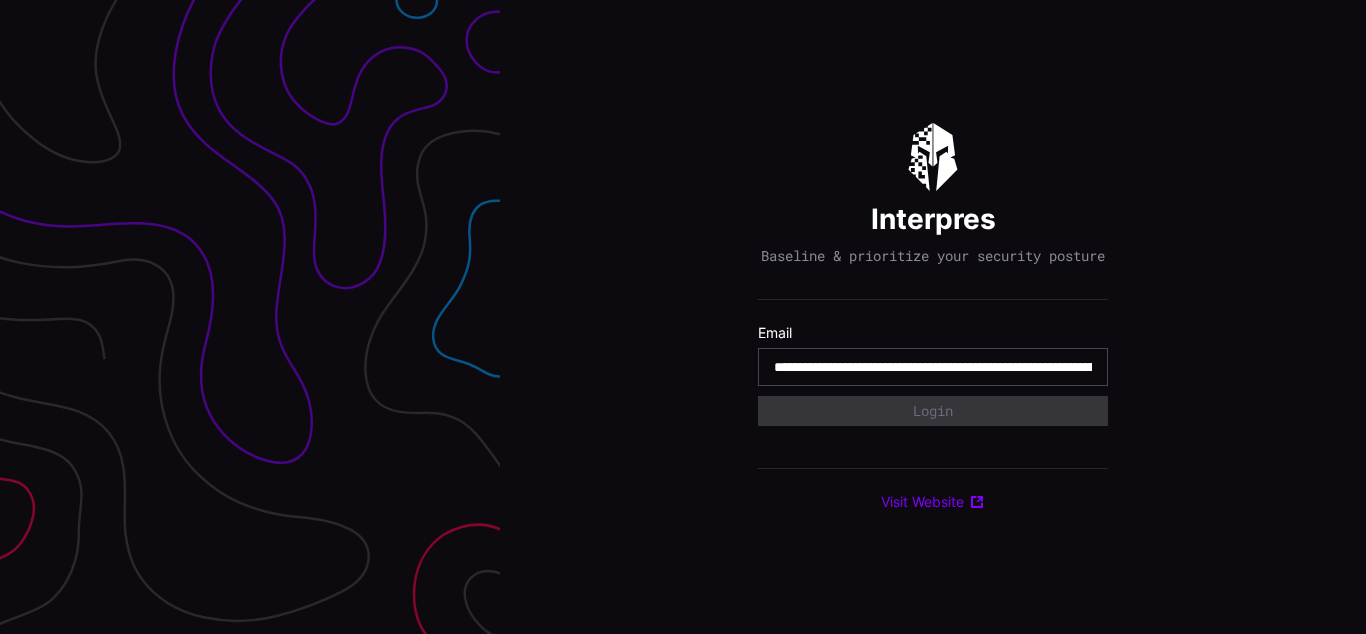 click on "**********" at bounding box center (933, 367) 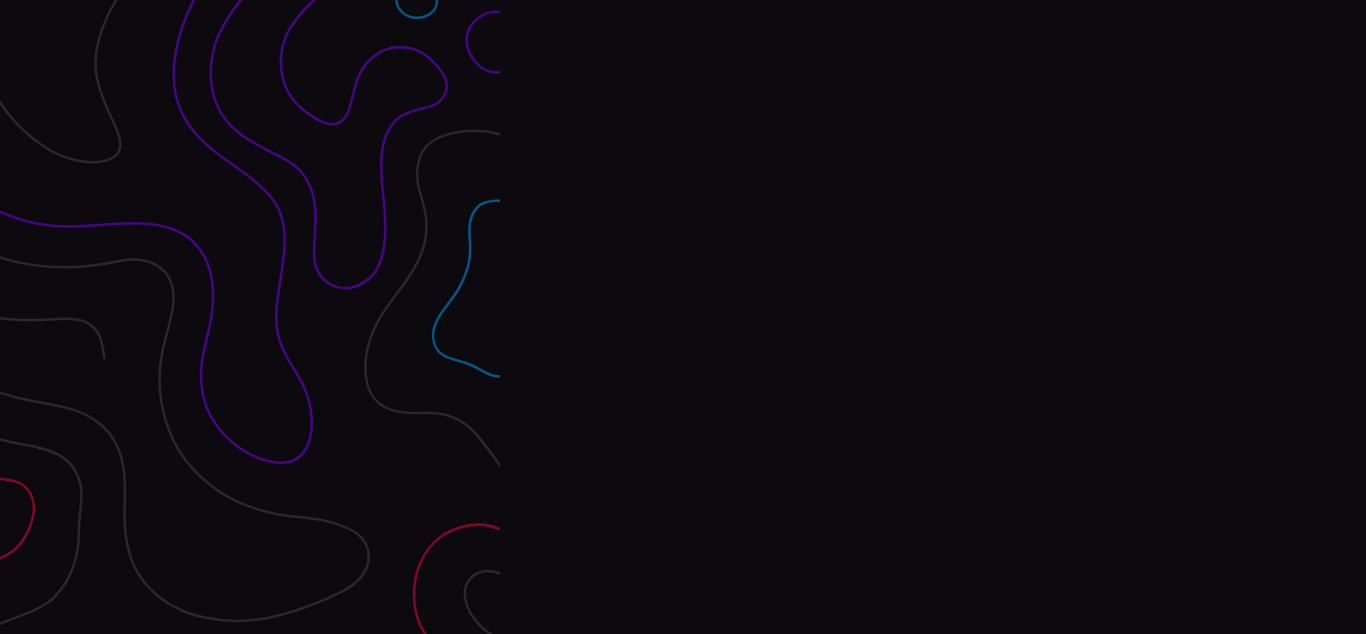 scroll, scrollTop: 0, scrollLeft: 0, axis: both 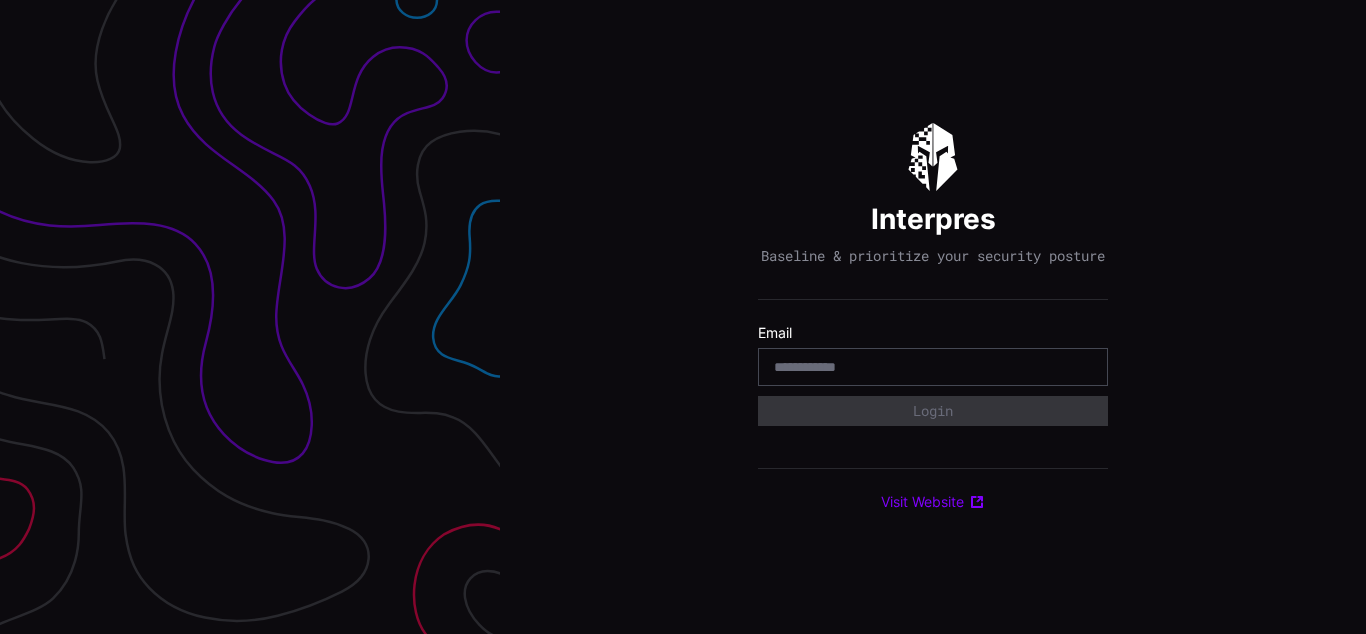 click on "Interpres Baseline & prioritize your security posture Email Login Visit Website" at bounding box center [933, 317] 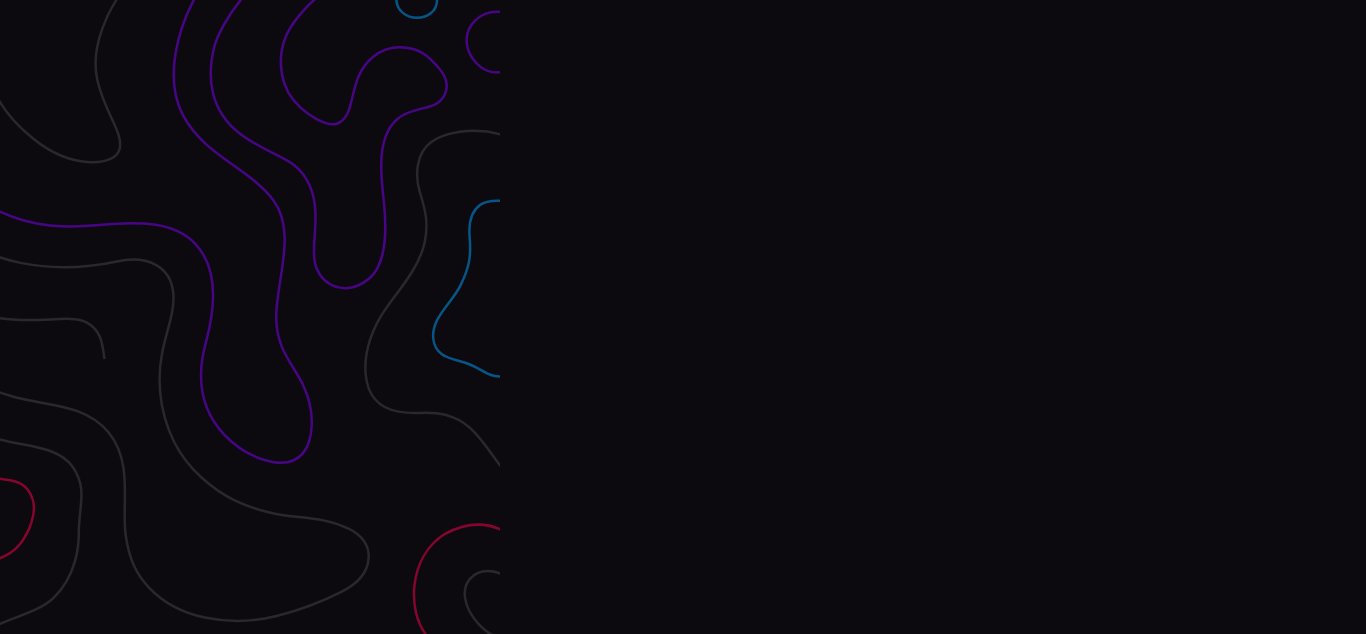 scroll, scrollTop: 0, scrollLeft: 0, axis: both 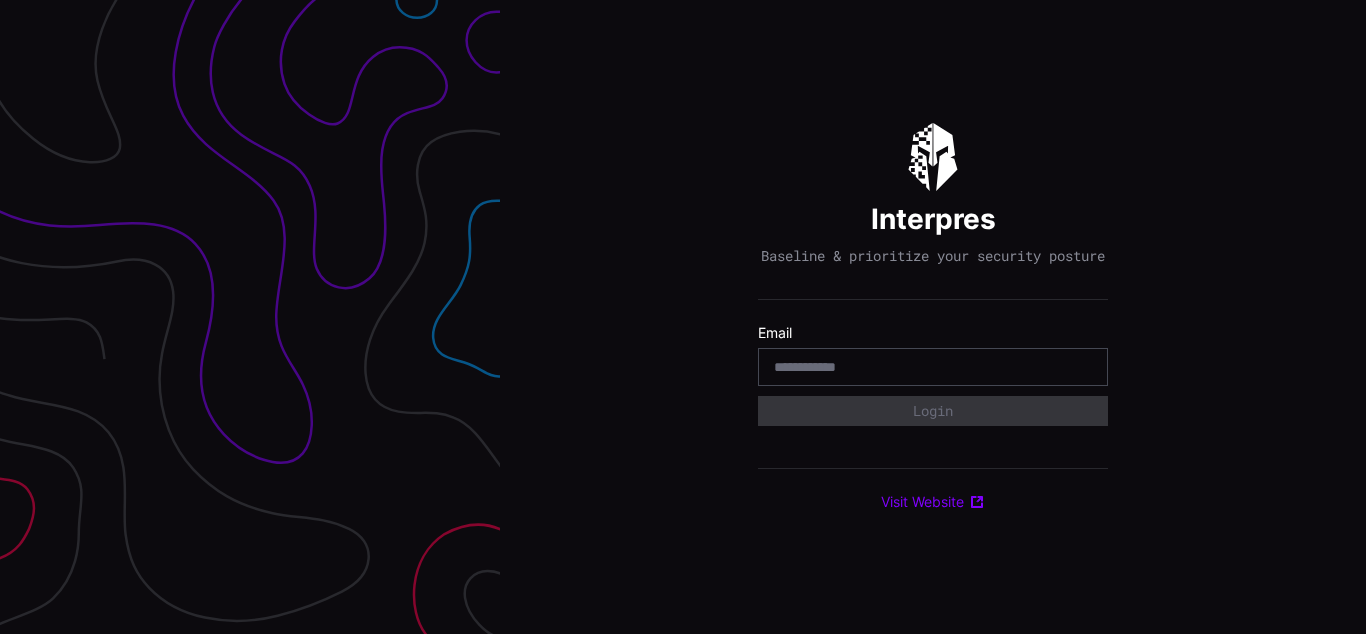 click on "Interpres Baseline & prioritize your security posture Email Login Visit Website" at bounding box center (933, 317) 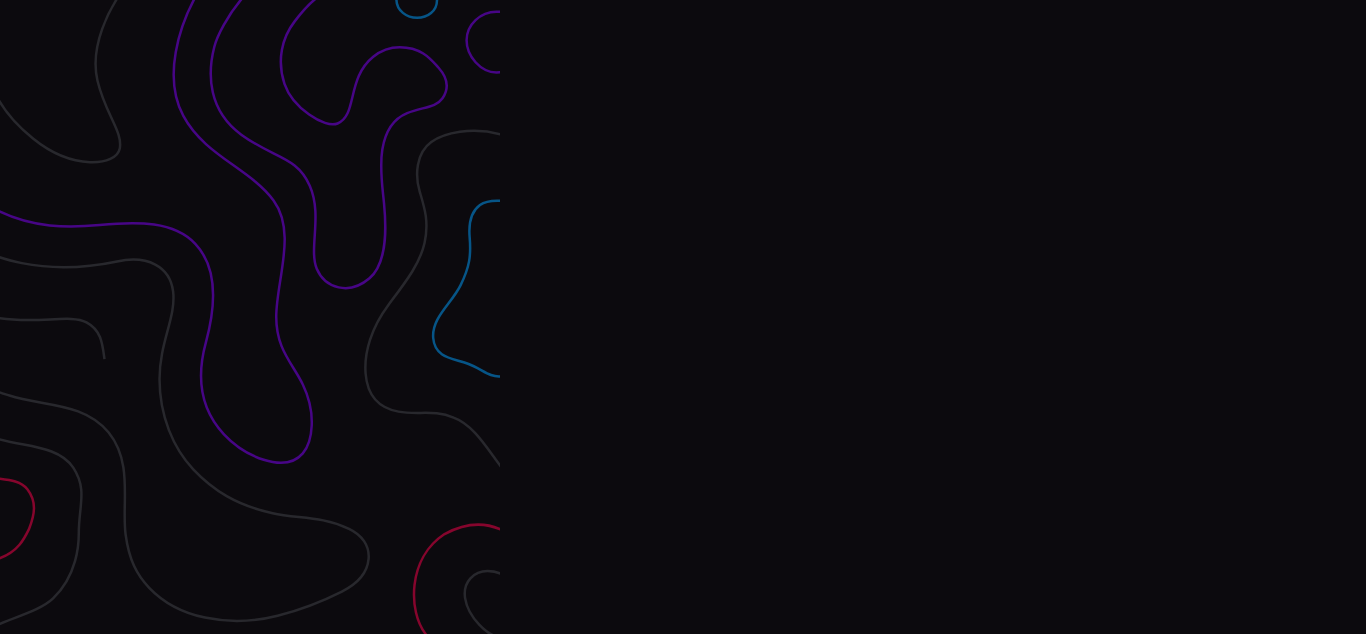 click at bounding box center [250, 317] 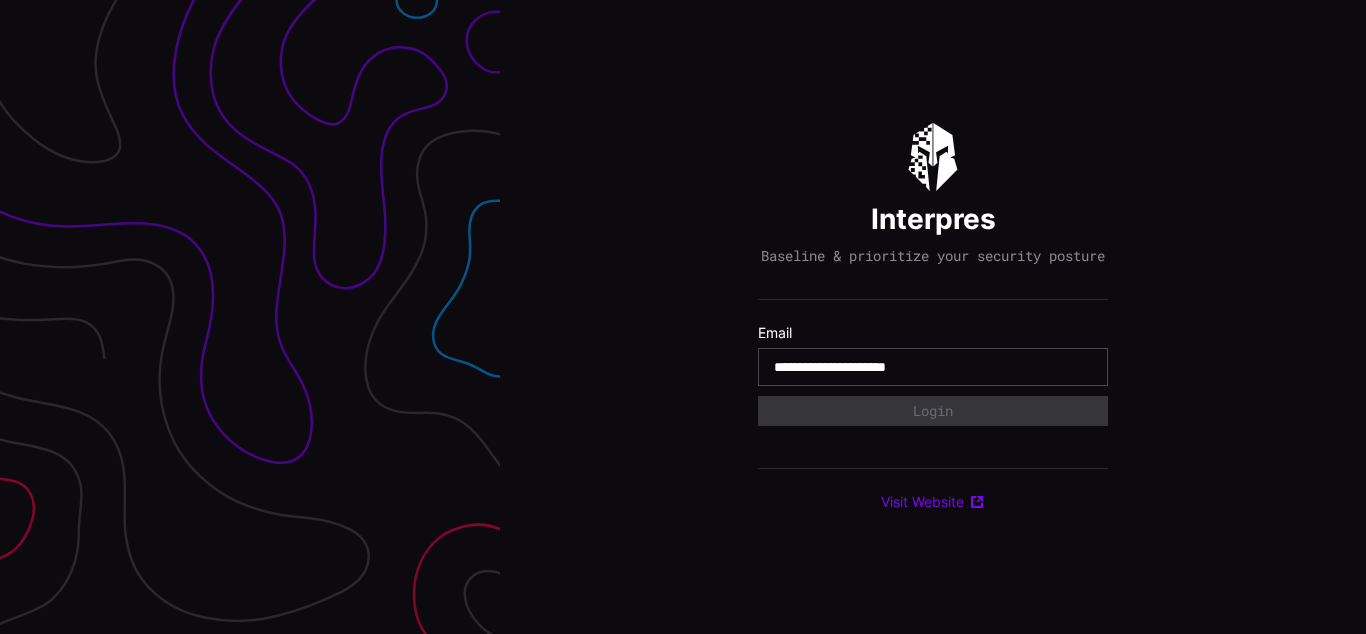 type on "**********" 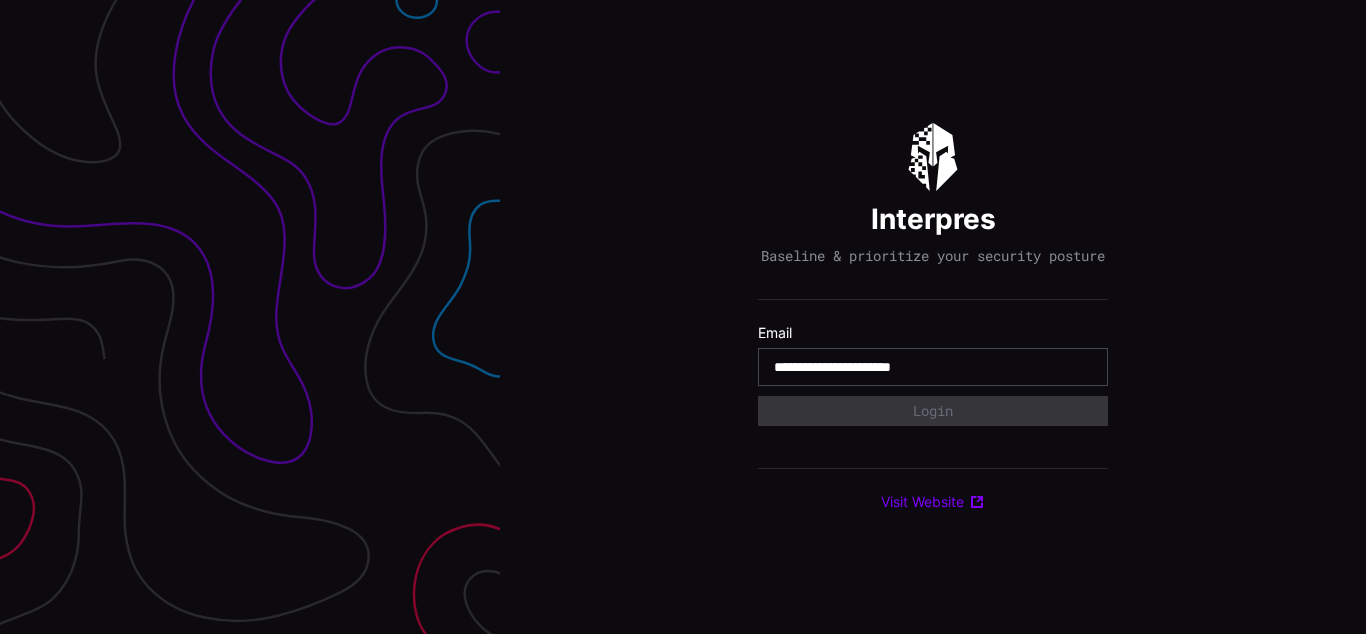 click on "**********" at bounding box center [933, 367] 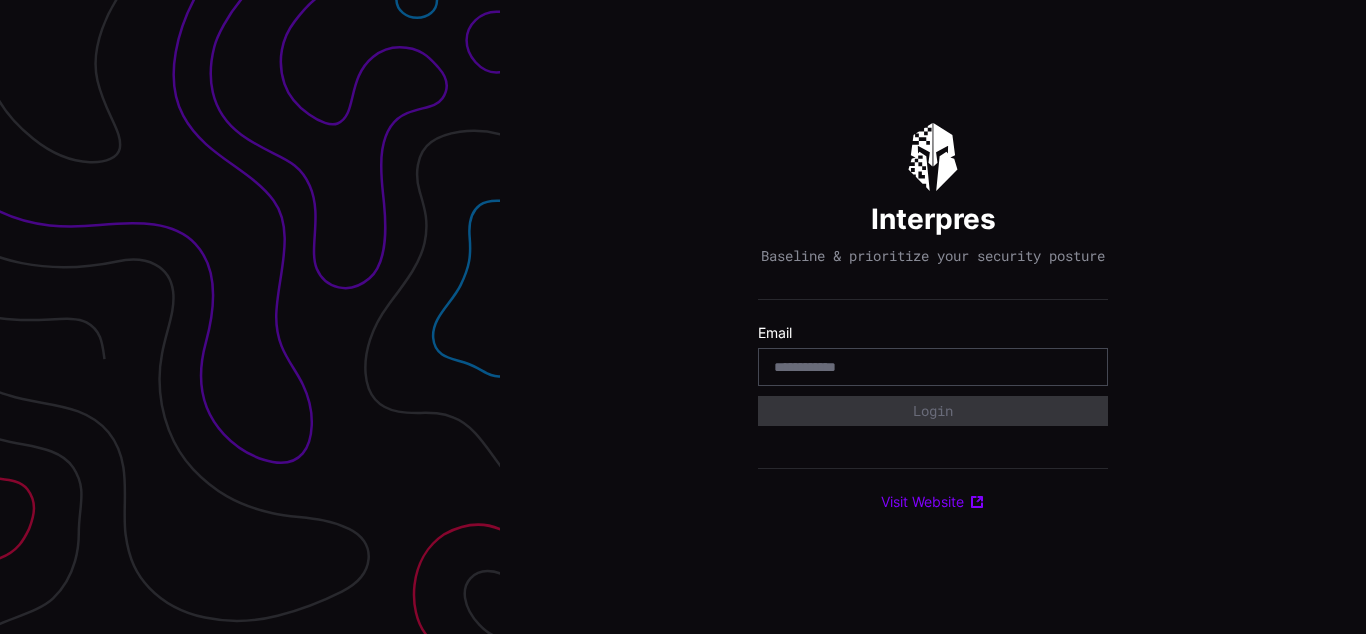scroll, scrollTop: 0, scrollLeft: 0, axis: both 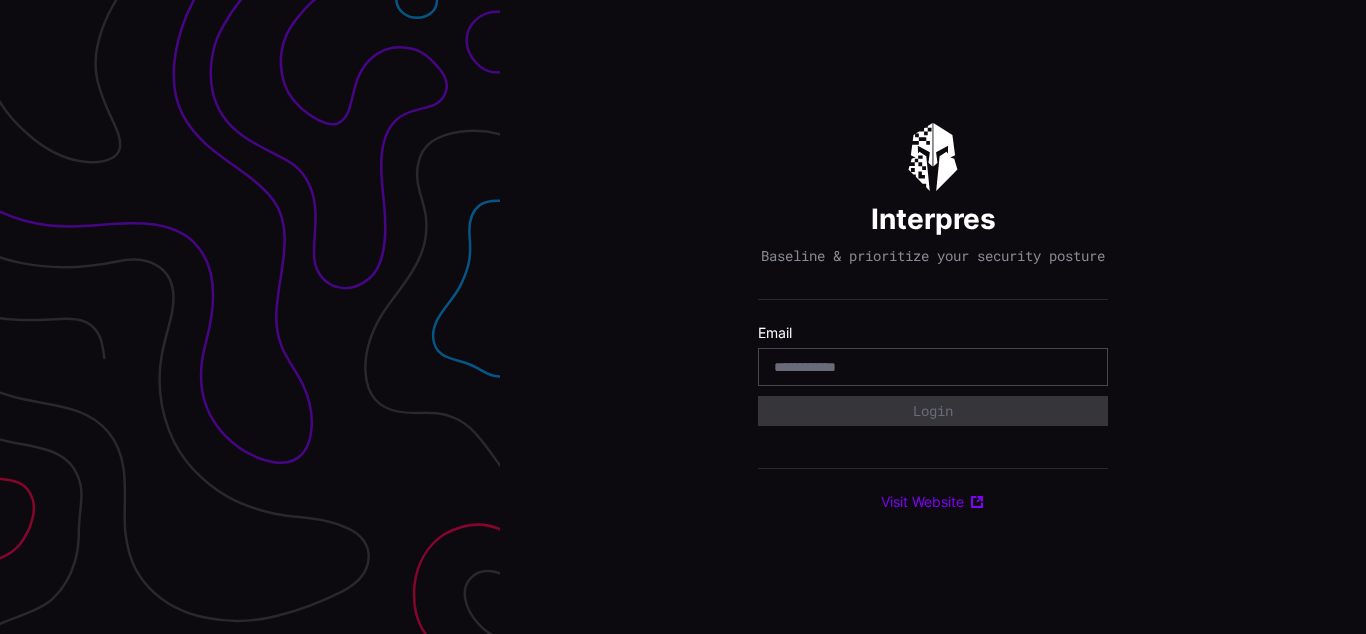 click on "Interpres Baseline & prioritize your security posture Email Login Visit Website" at bounding box center (933, 317) 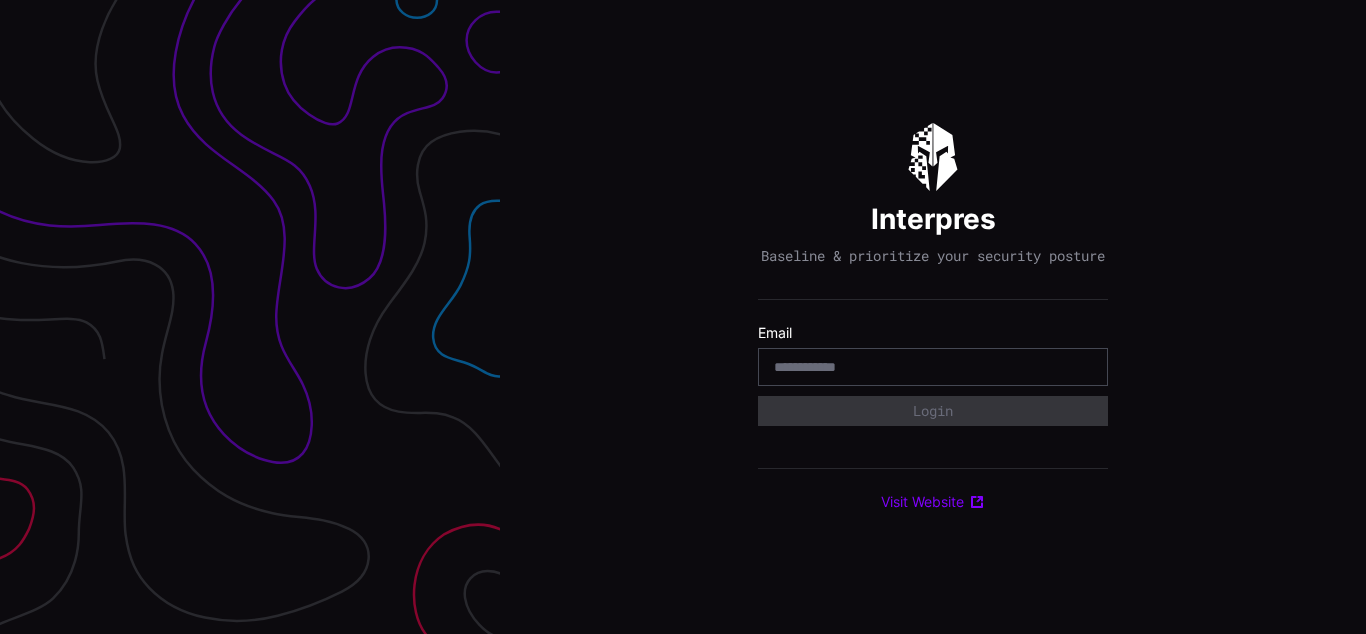 scroll, scrollTop: 0, scrollLeft: 0, axis: both 